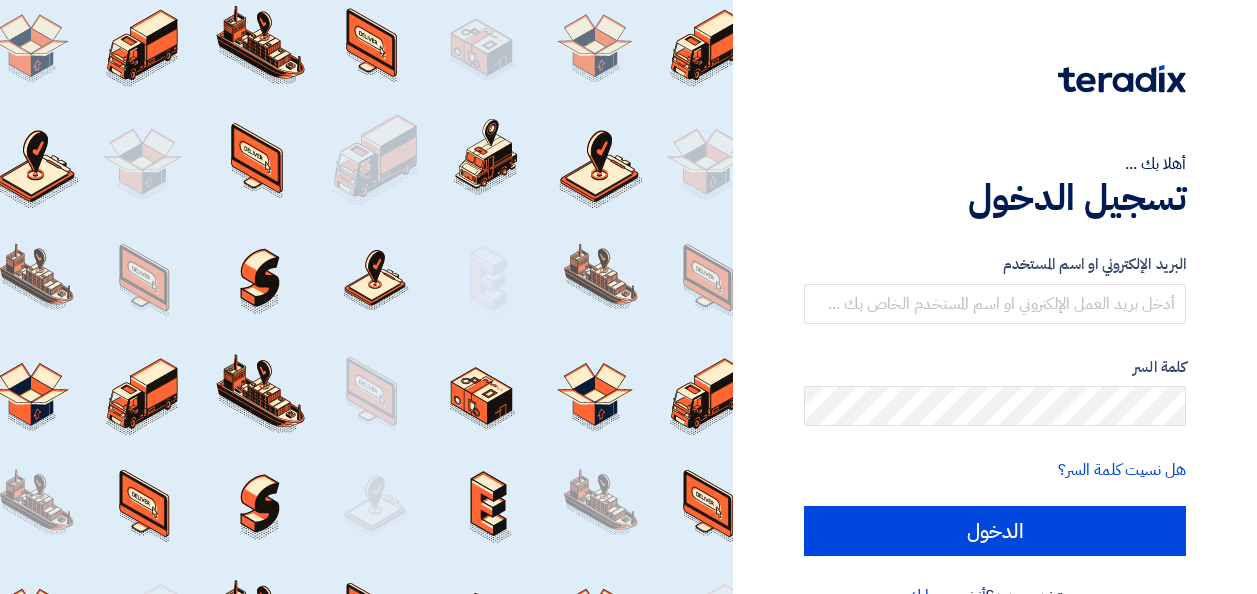 scroll, scrollTop: 0, scrollLeft: 0, axis: both 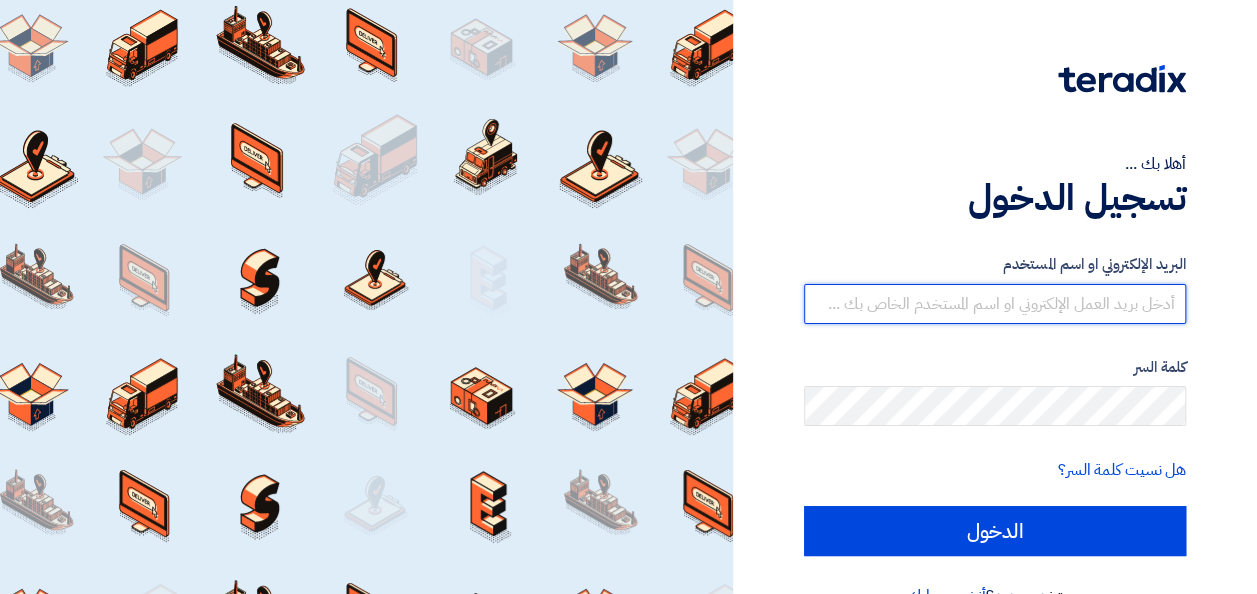 type on "[EMAIL]" 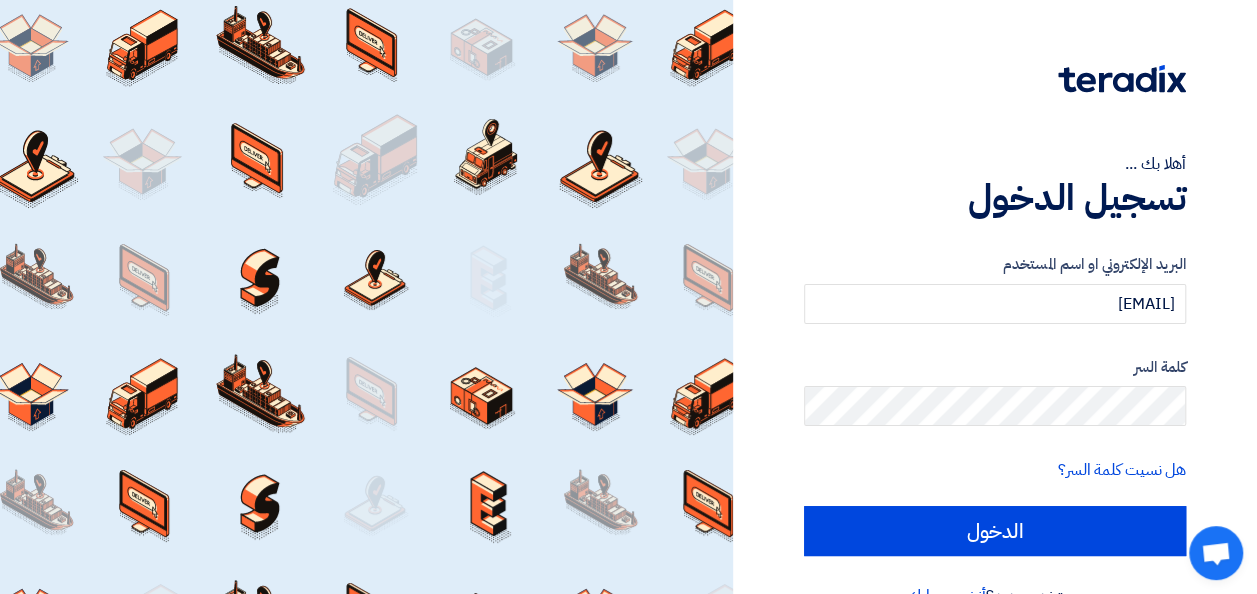 click on "reem.kamal@example.com" 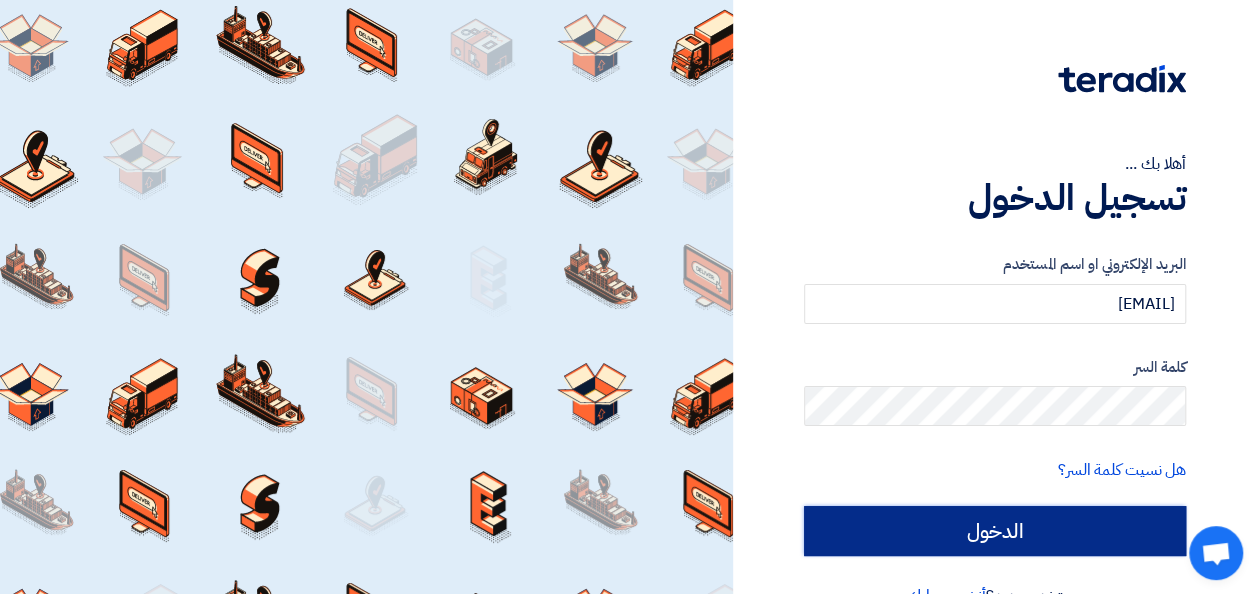 click on "الدخول" 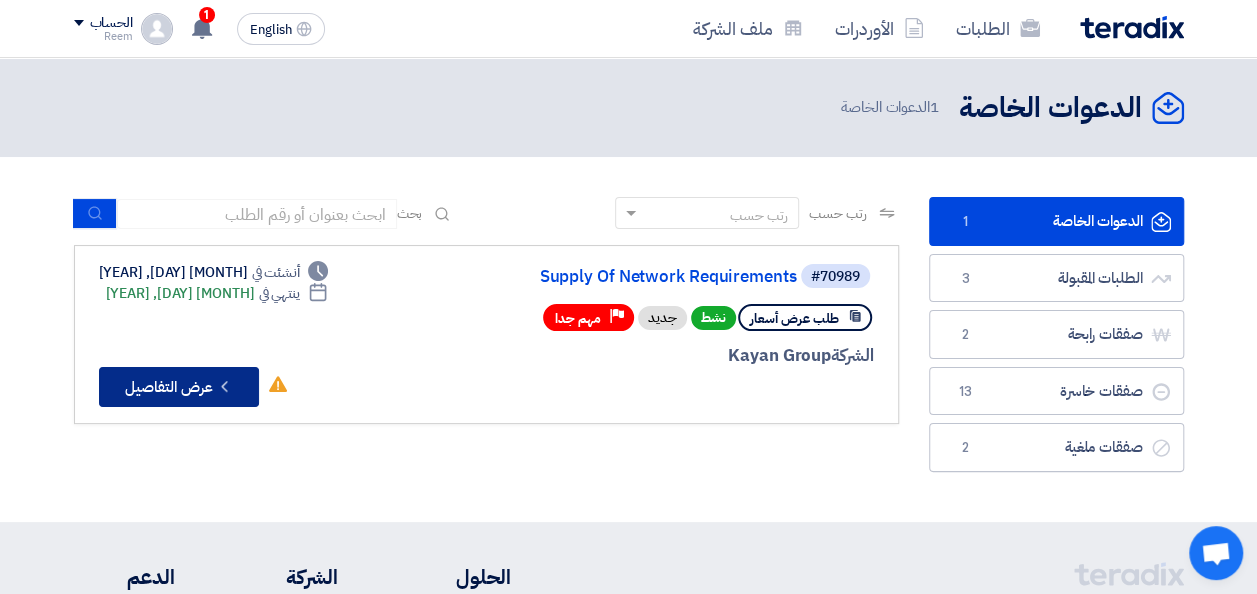 click on "Check details
عرض التفاصيل" 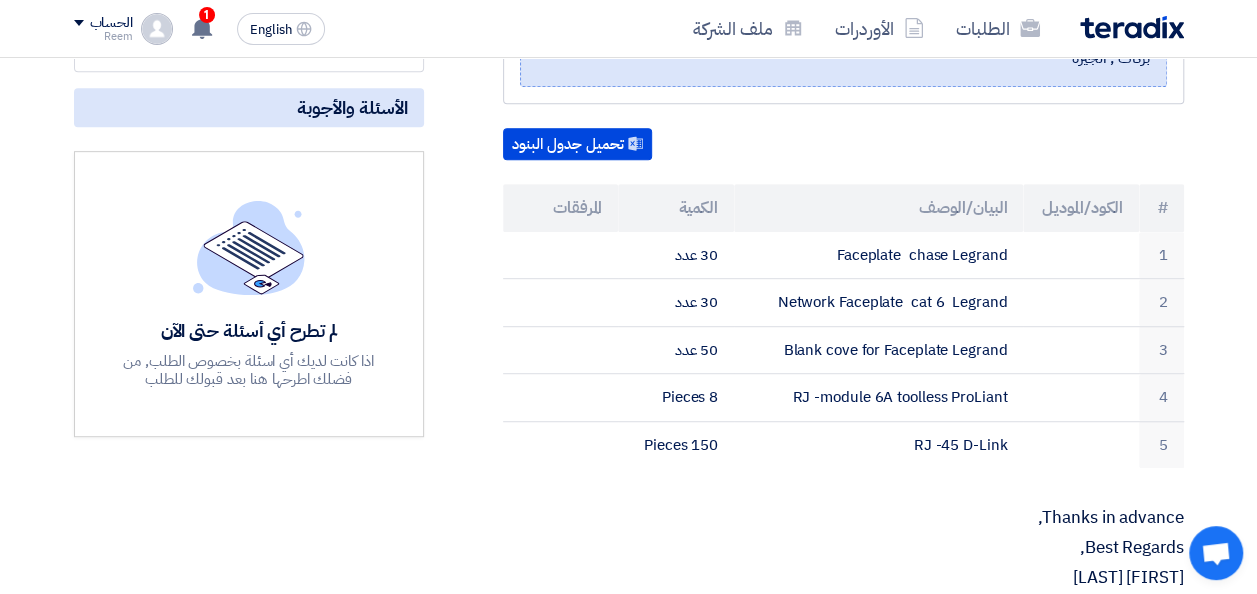 scroll, scrollTop: 412, scrollLeft: 0, axis: vertical 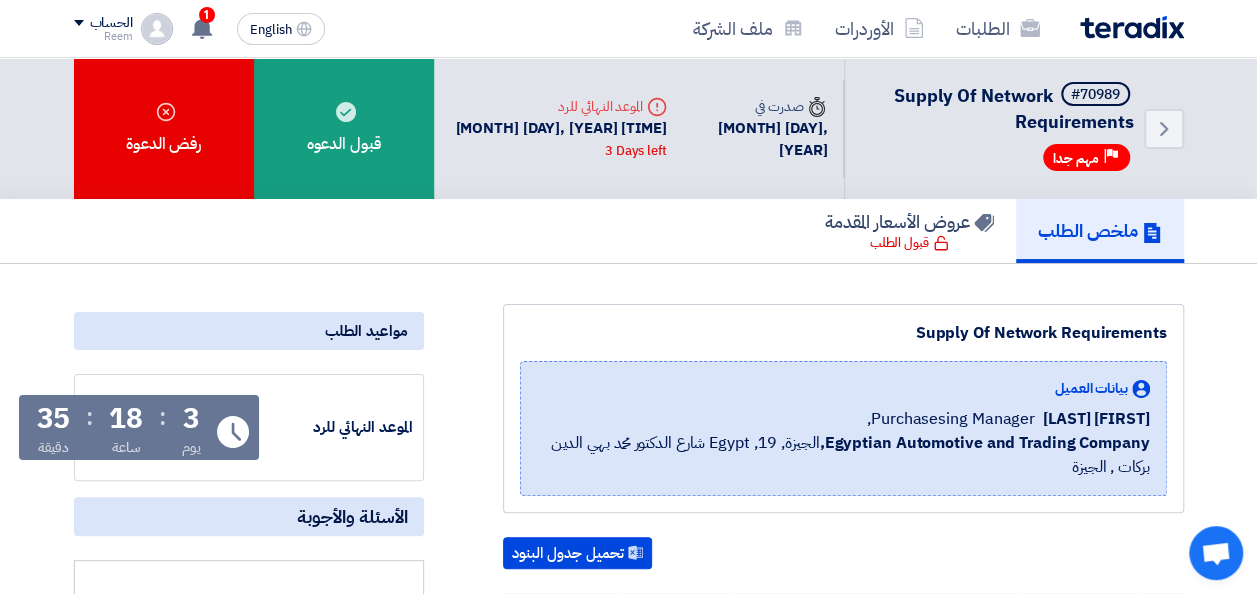 click on "Supply Of  Network Requirements" 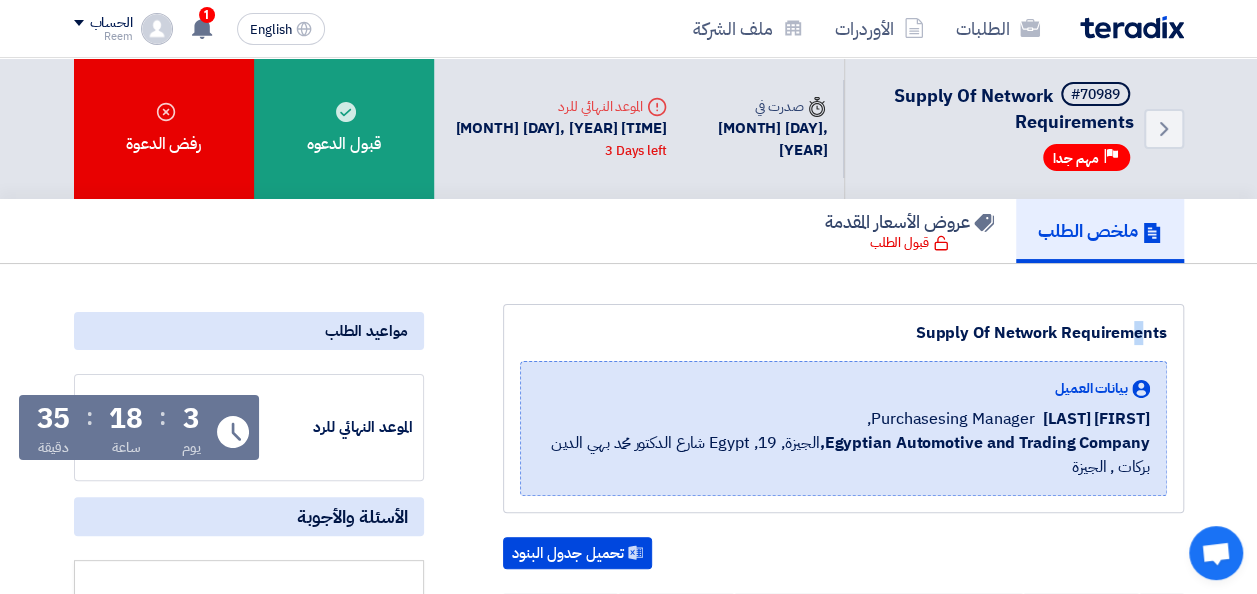 click on "Supply Of  Network Requirements" 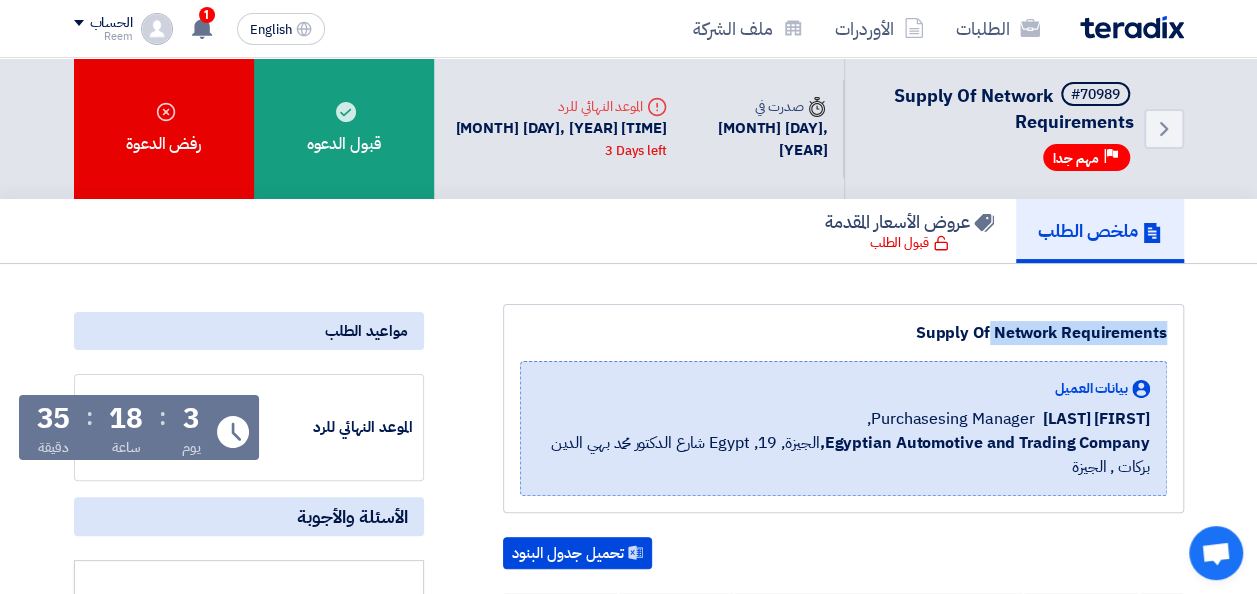 click on "Supply Of  Network Requirements" 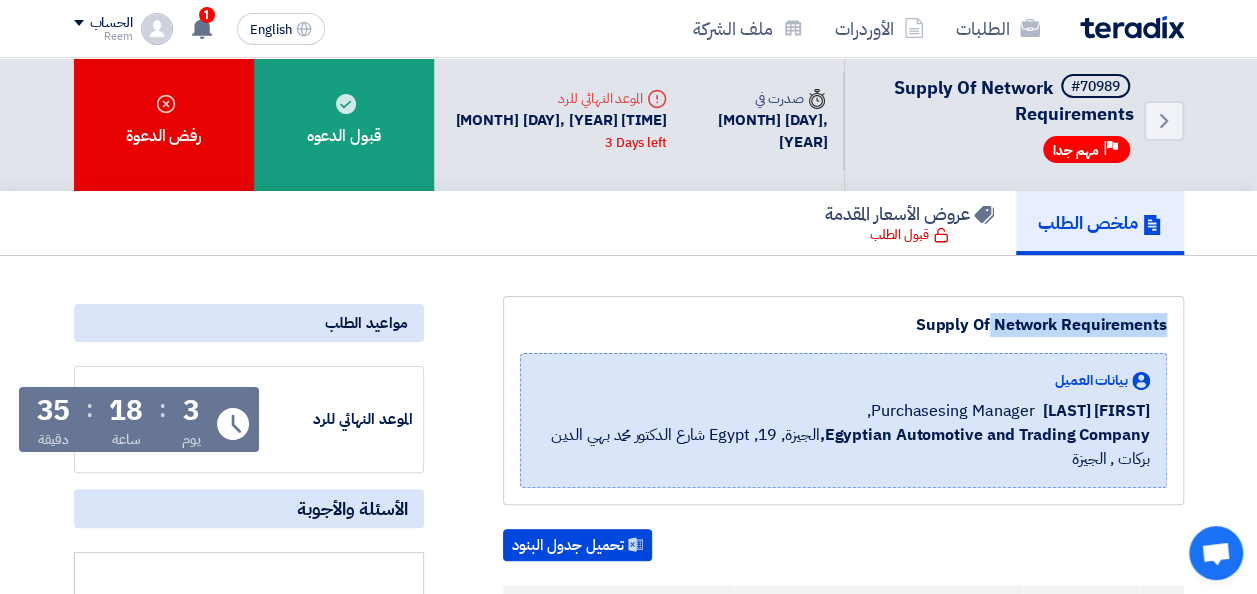 scroll, scrollTop: 5, scrollLeft: 0, axis: vertical 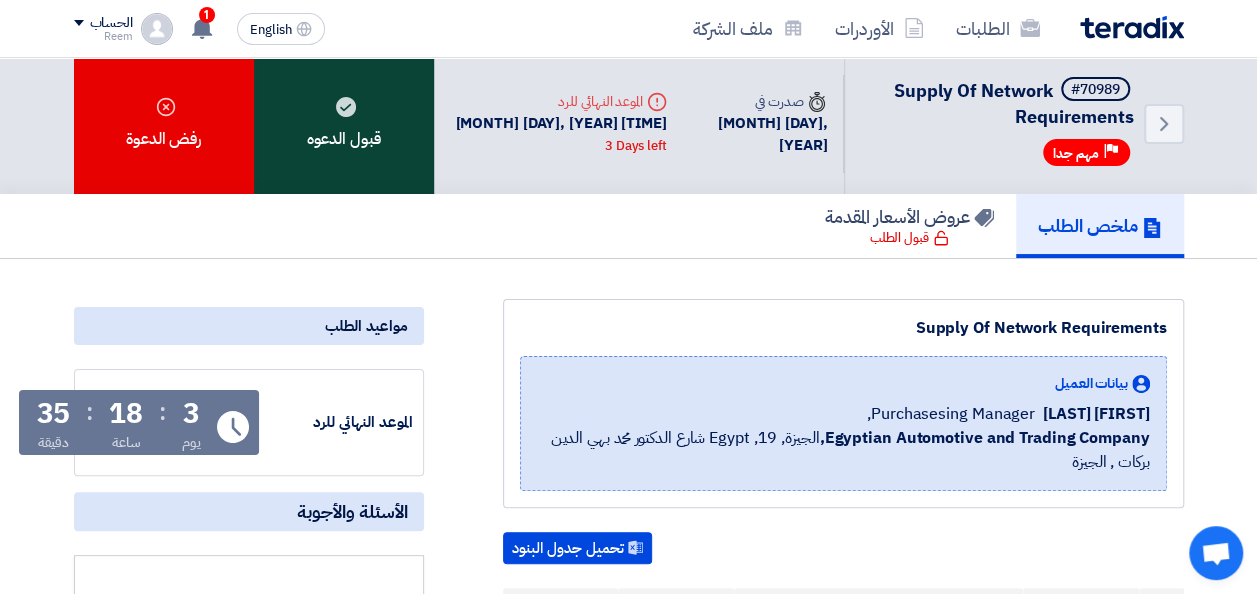click on "قبول الدعوه" 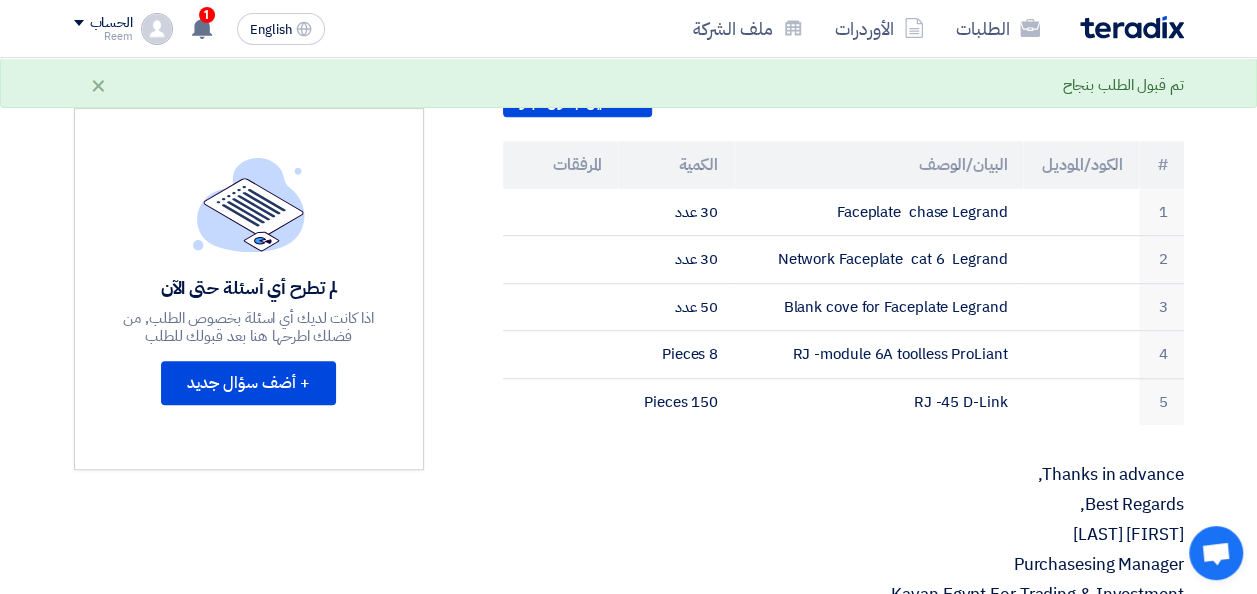 scroll, scrollTop: 494, scrollLeft: 0, axis: vertical 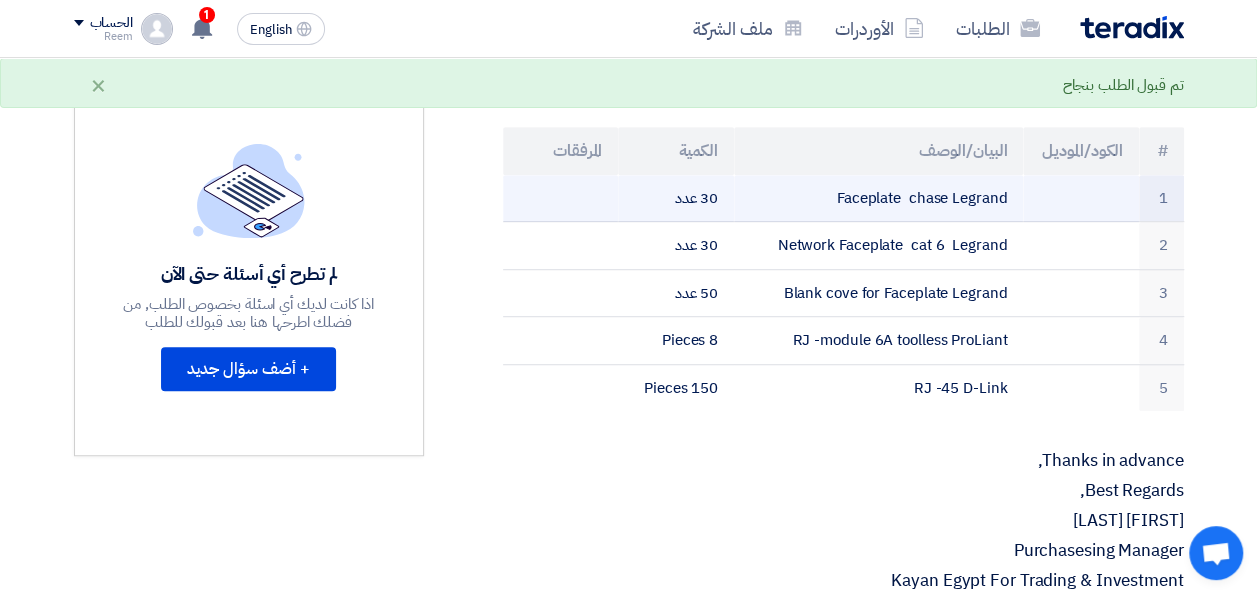 click on "Faceplate  chase Legrand" 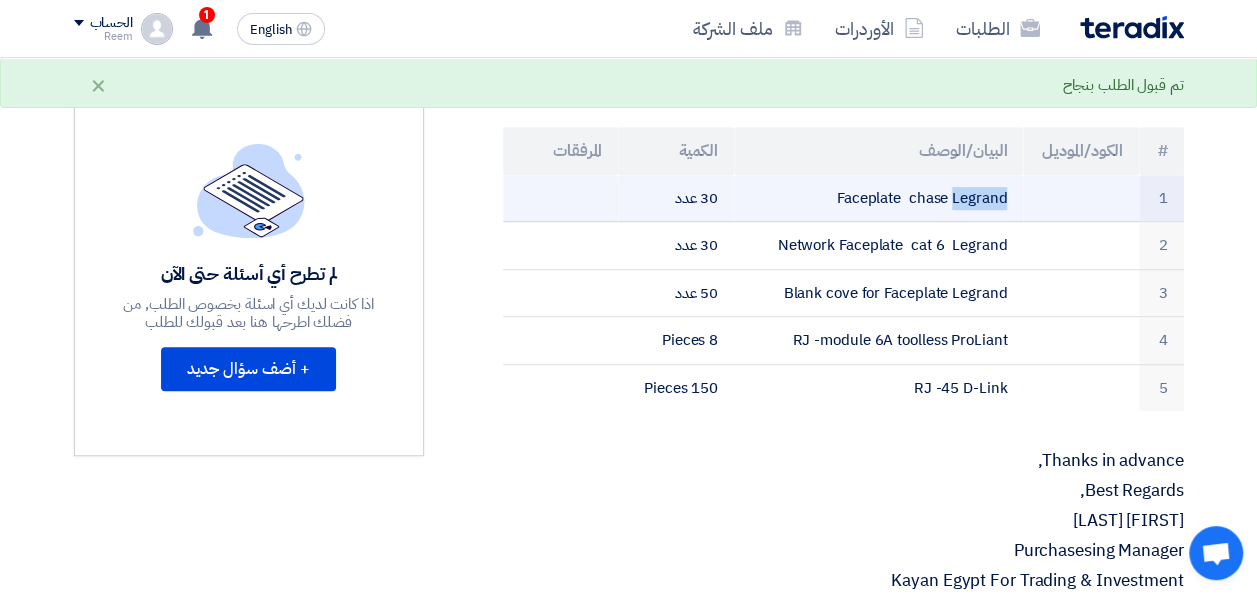 click on "Faceplate  chase Legrand" 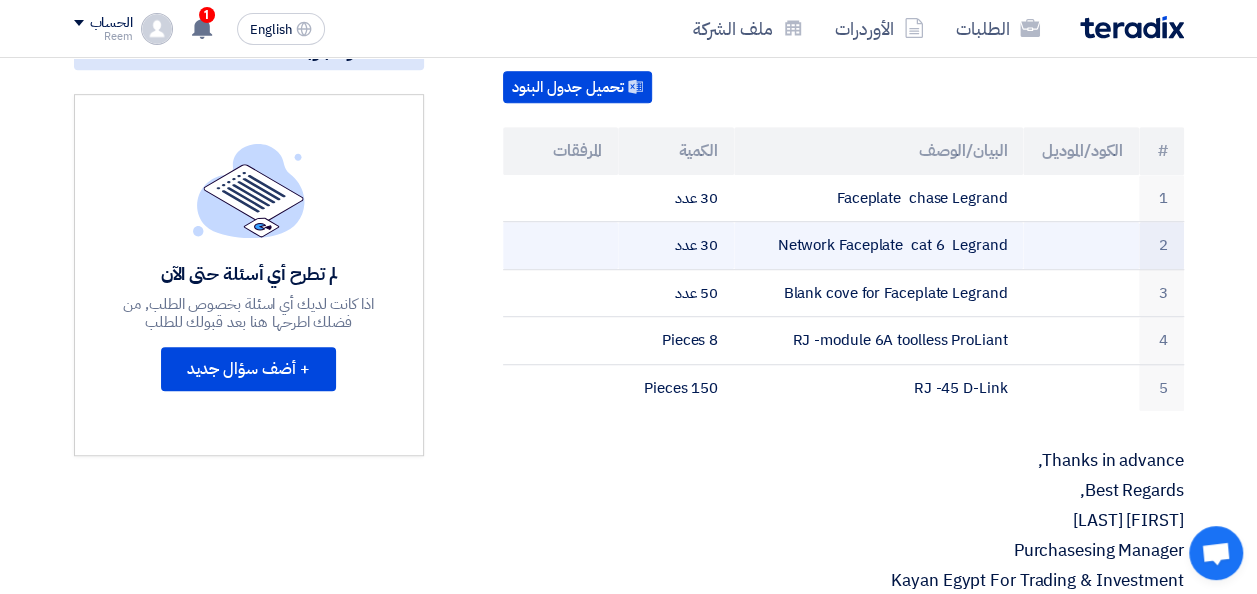 click on "Network Faceplate  cat 6  Legrand" 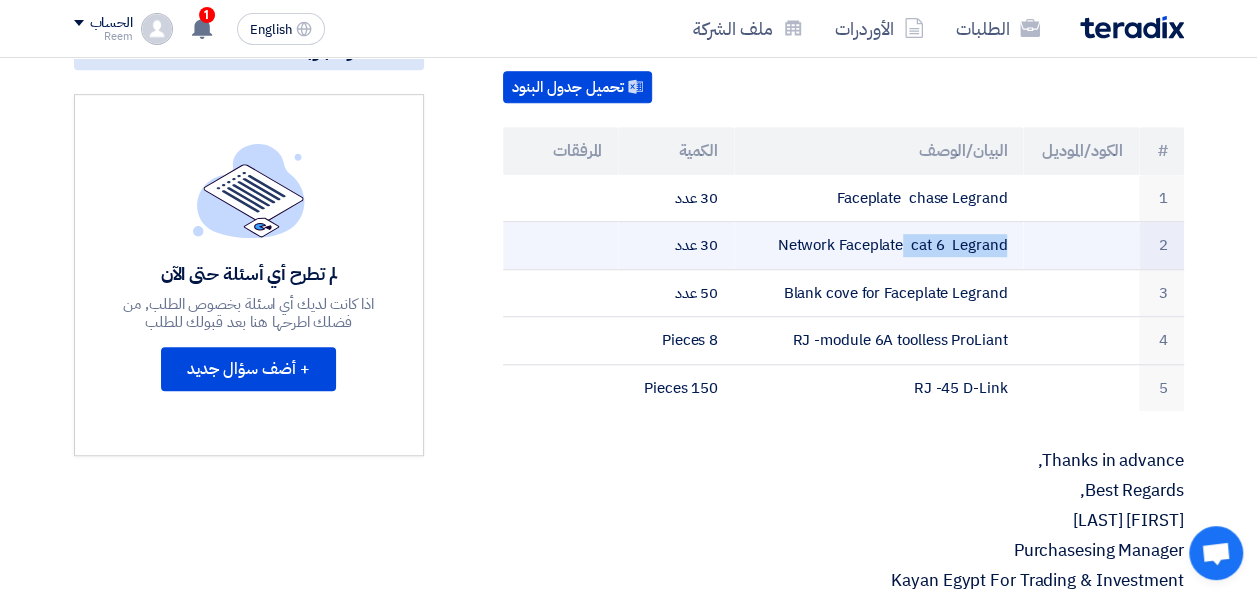 click on "Network Faceplate  cat 6  Legrand" 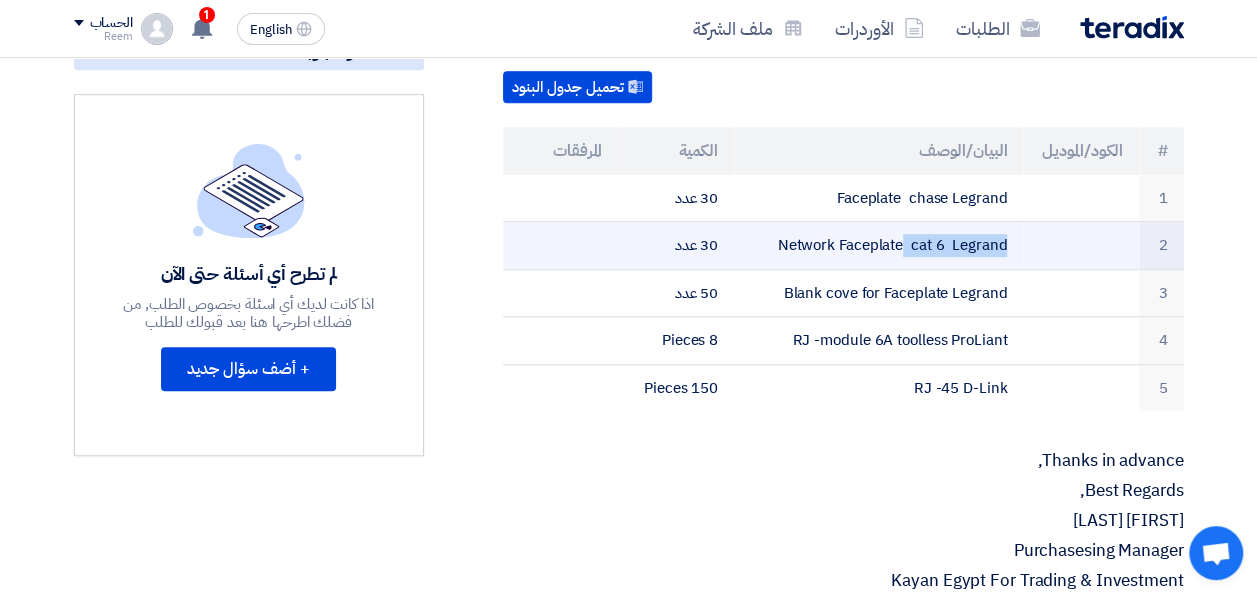 copy on "Network Faceplate  cat 6  Legrand" 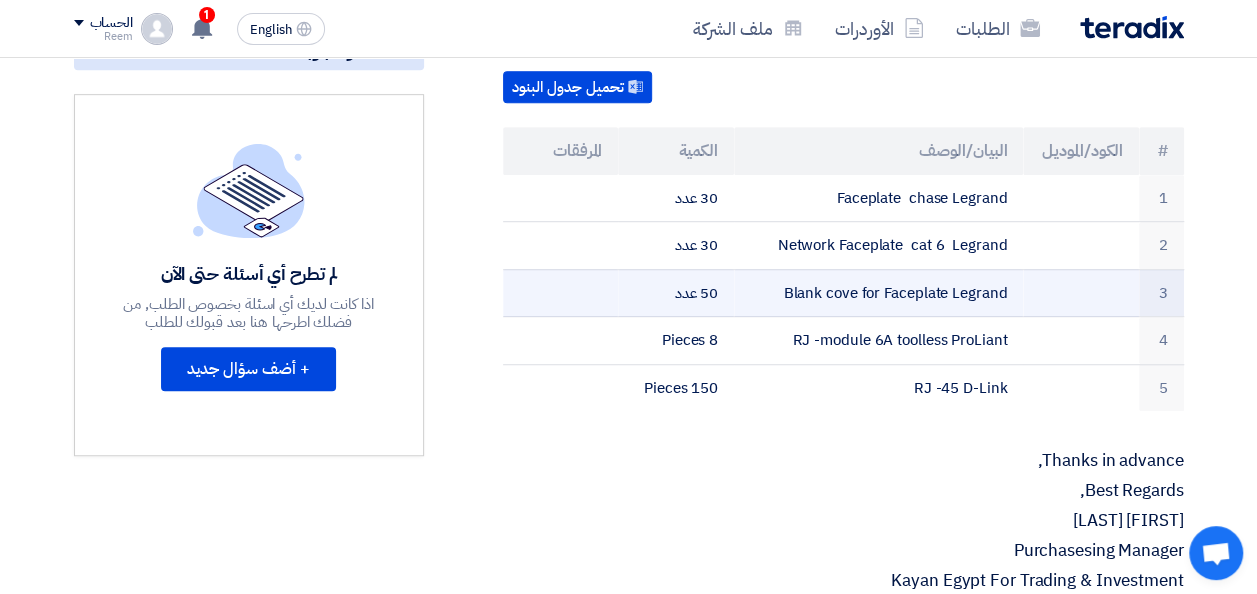 click on "Blank cove for Faceplate Legrand" 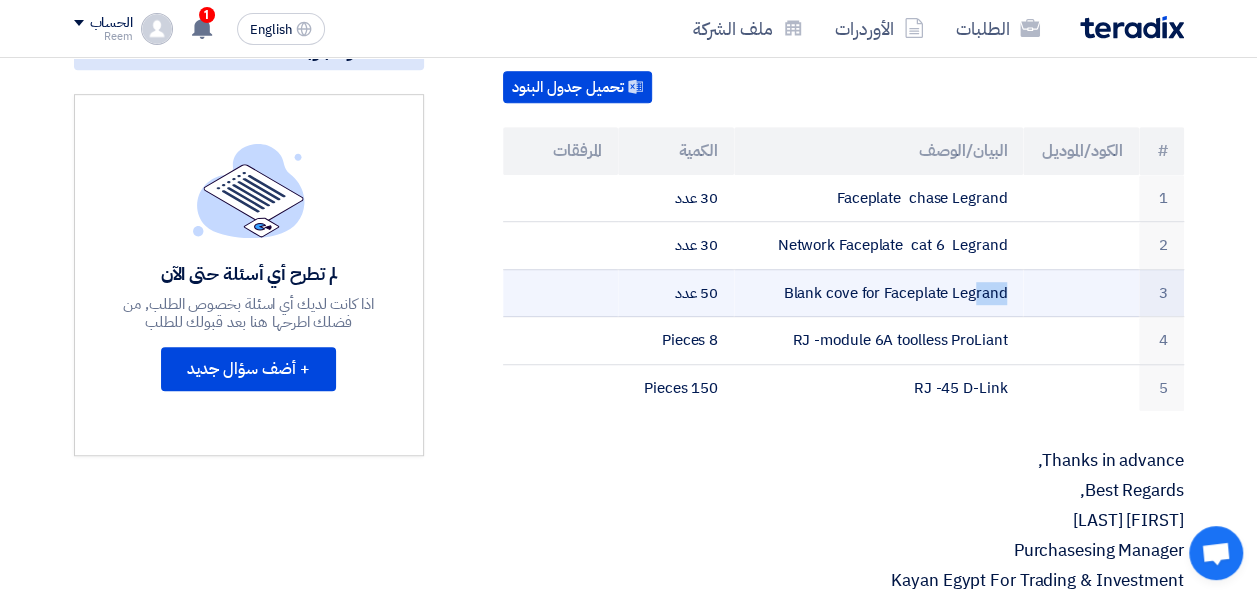 click on "Blank cove for Faceplate Legrand" 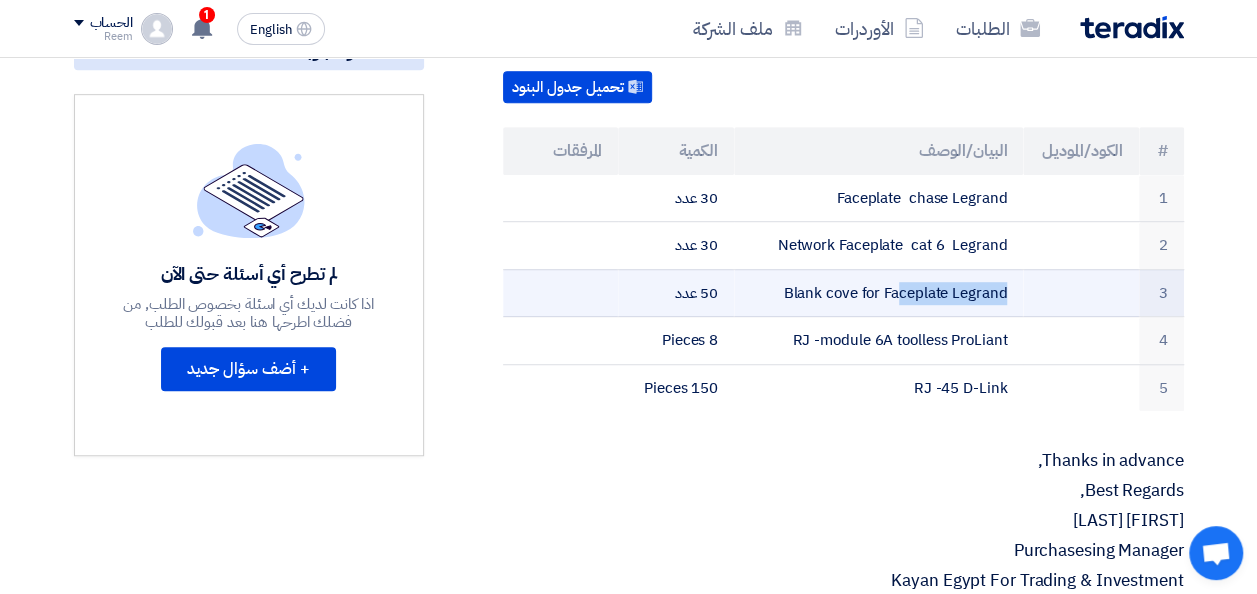 click on "Blank cove for Faceplate Legrand" 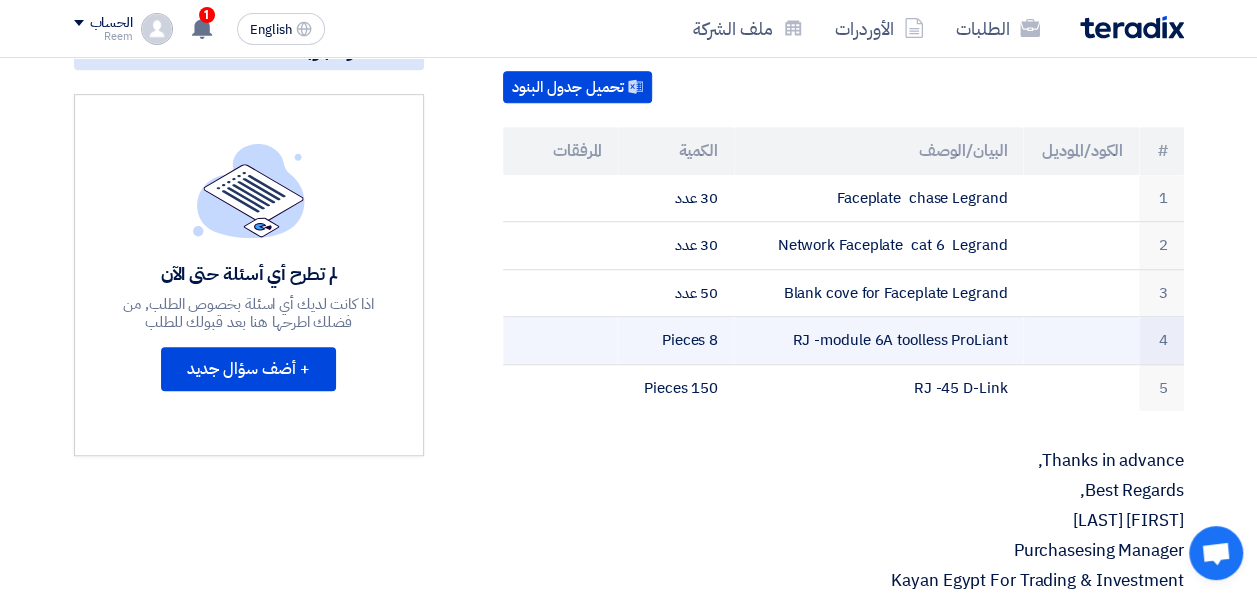 click on "RJ -module 6A toolless ProLiant" 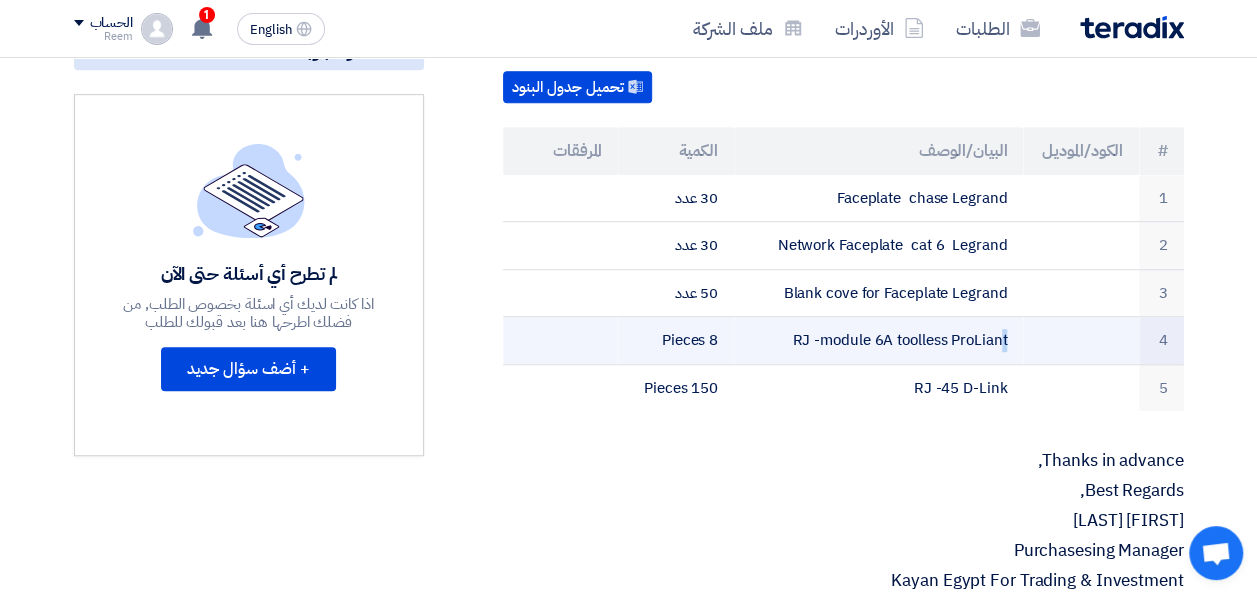 click on "RJ -module 6A toolless ProLiant" 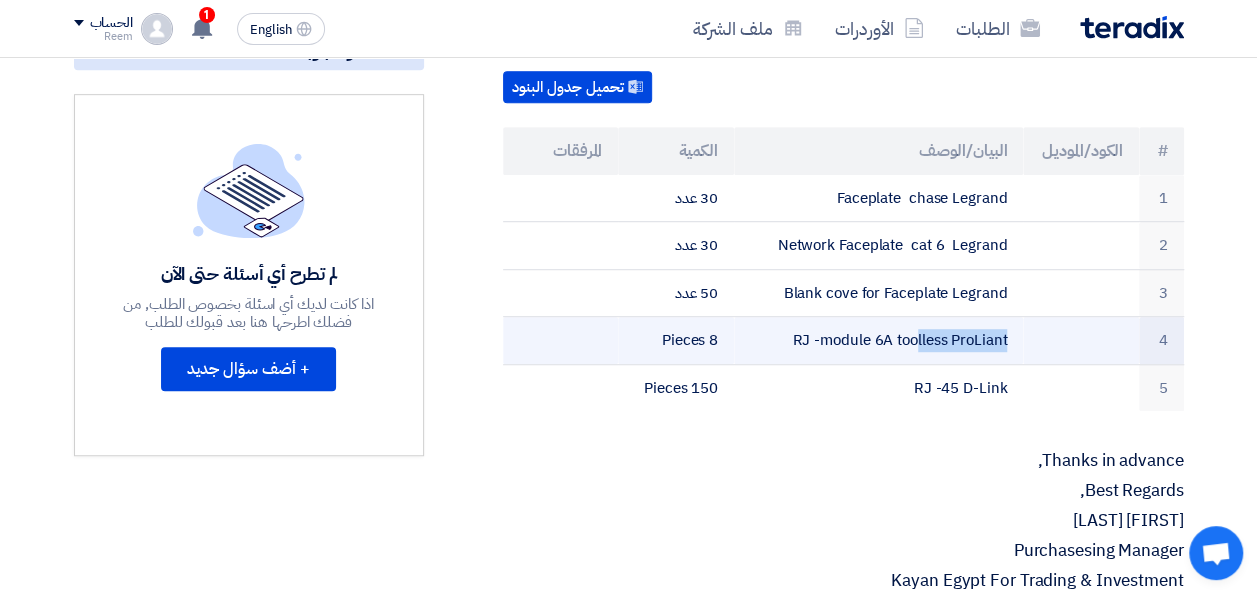 click on "RJ -module 6A toolless ProLiant" 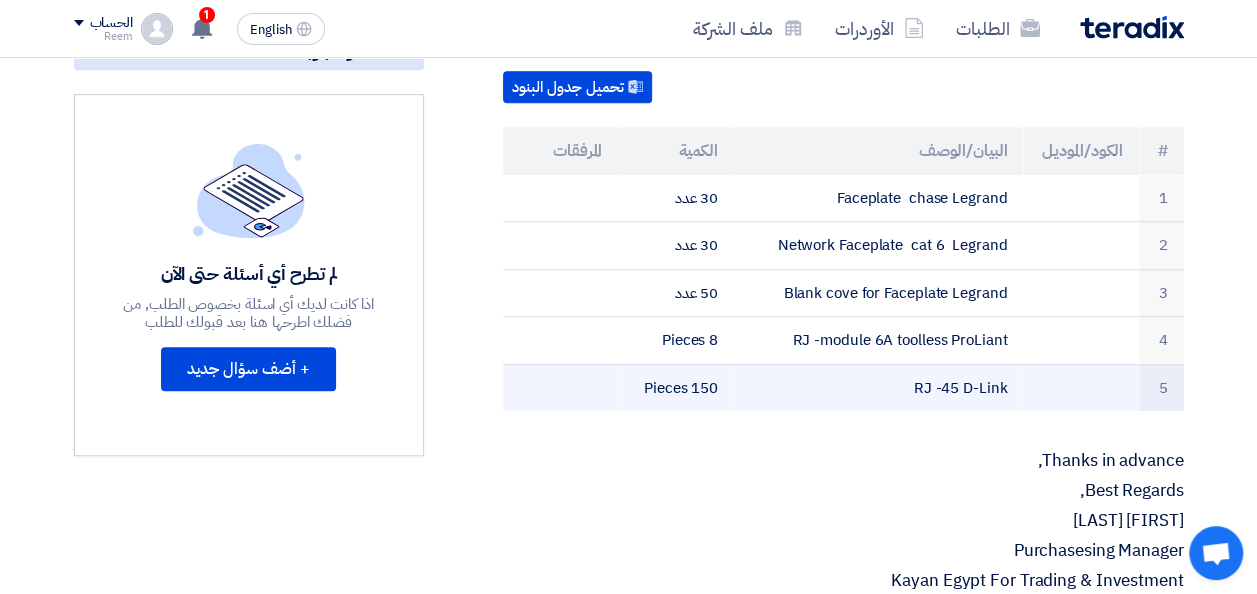 click on "RJ -45 D-Link" 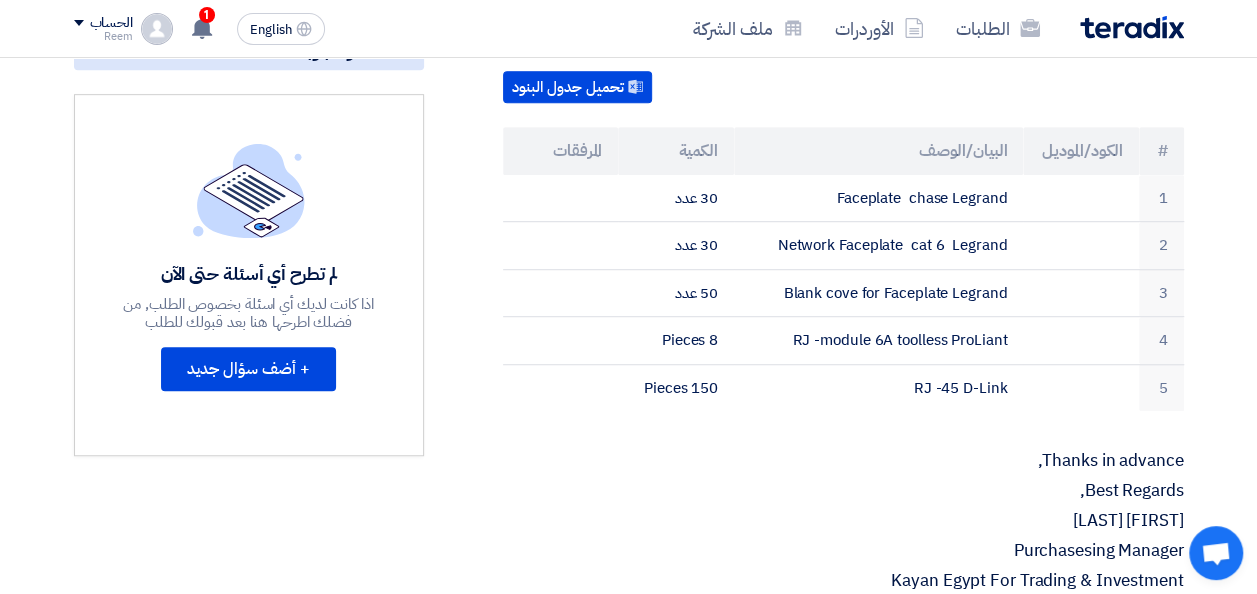 drag, startPoint x: 1254, startPoint y: 224, endPoint x: 1266, endPoint y: 158, distance: 67.08204 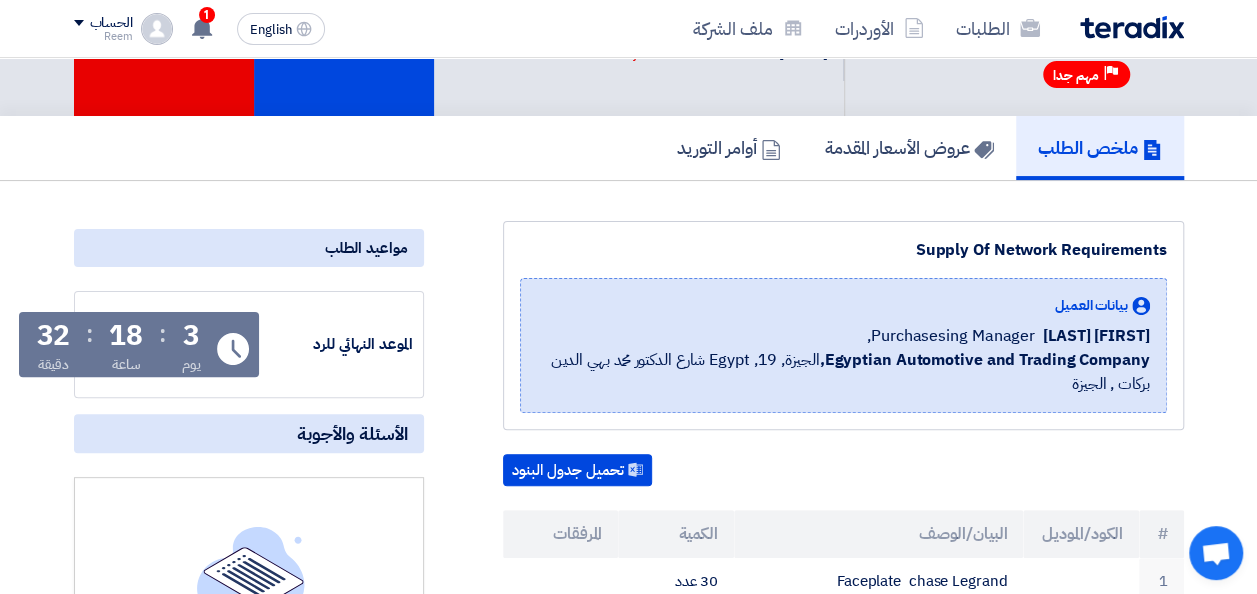 scroll, scrollTop: 80, scrollLeft: 0, axis: vertical 